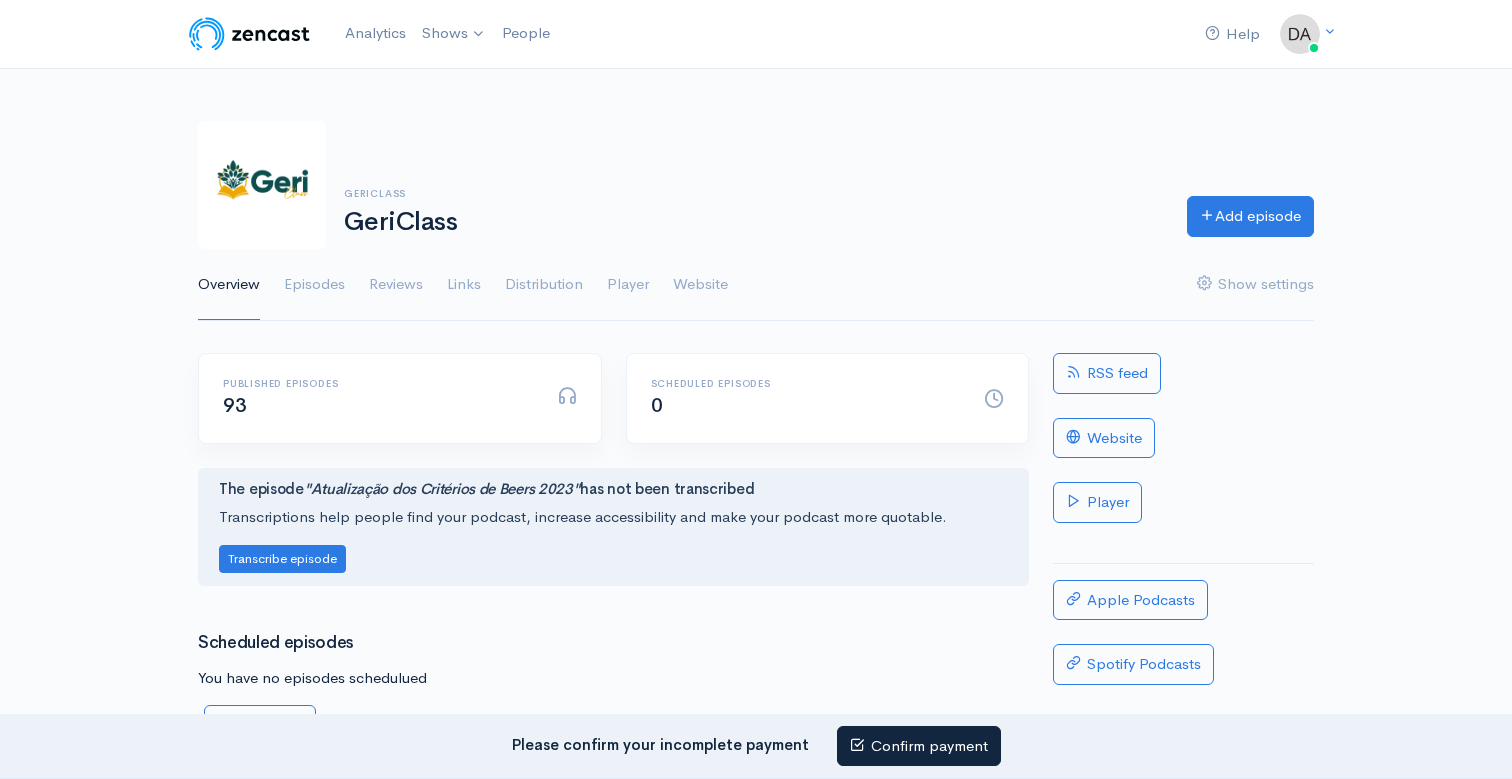 scroll, scrollTop: 0, scrollLeft: 0, axis: both 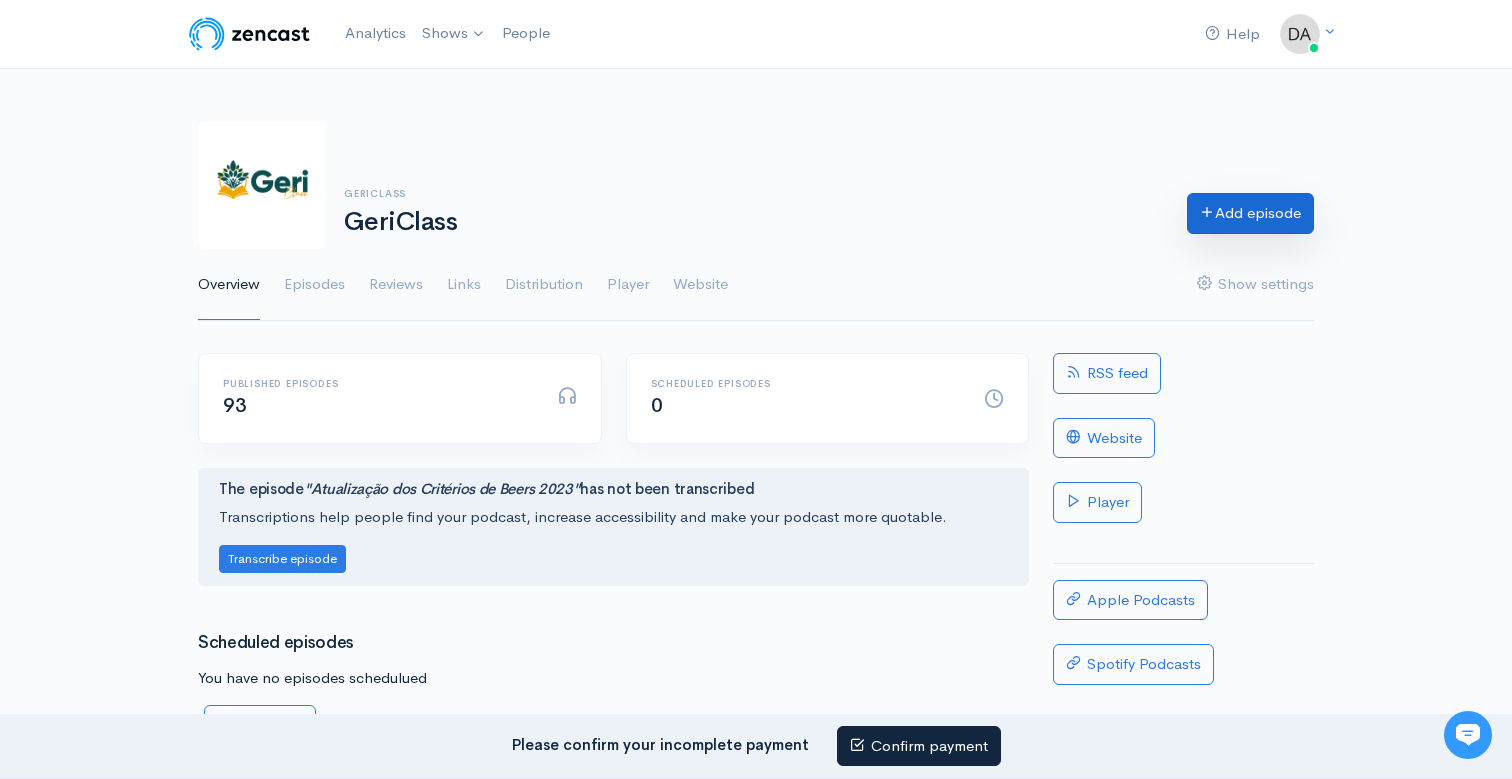 click on "Add episode" at bounding box center (1250, 213) 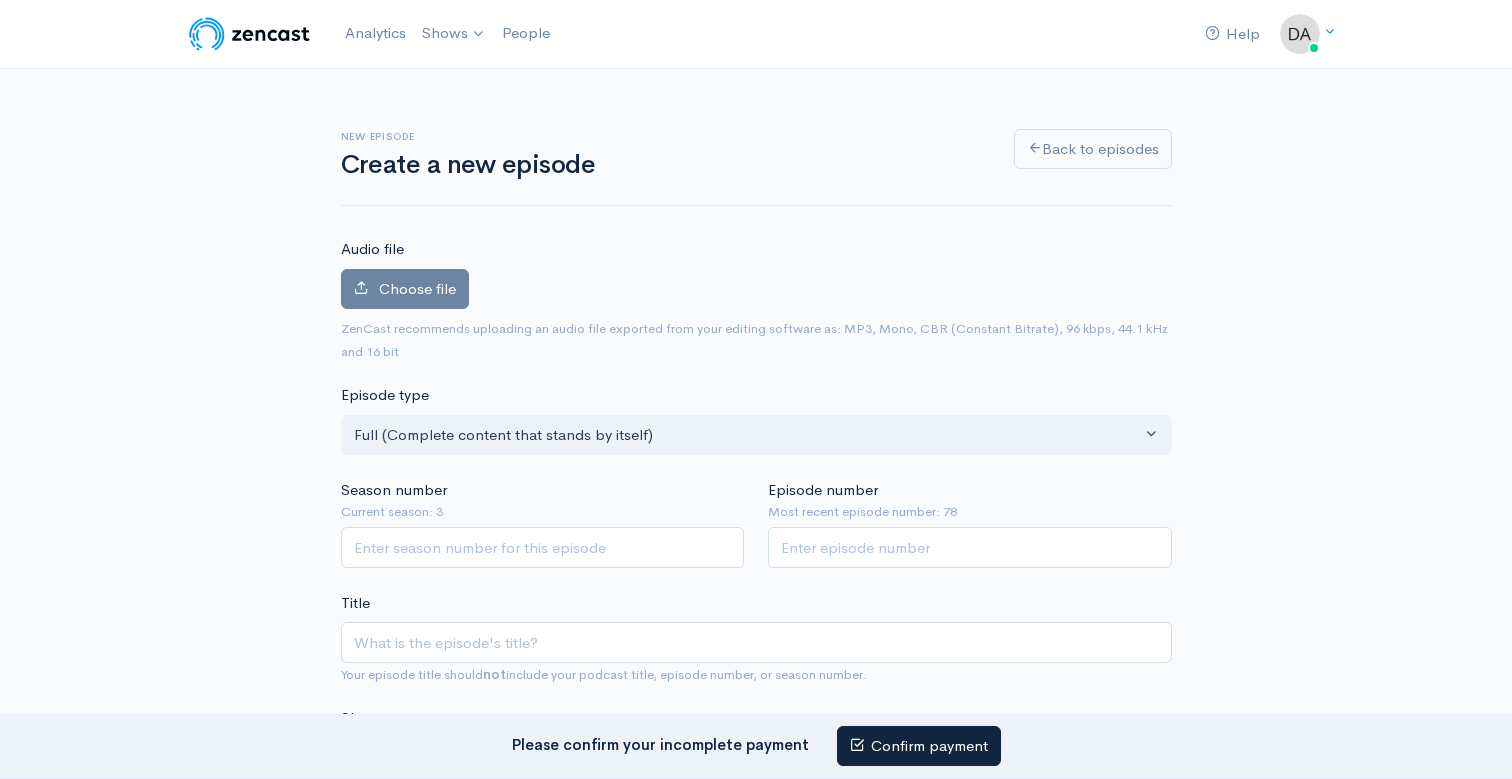 scroll, scrollTop: 0, scrollLeft: 0, axis: both 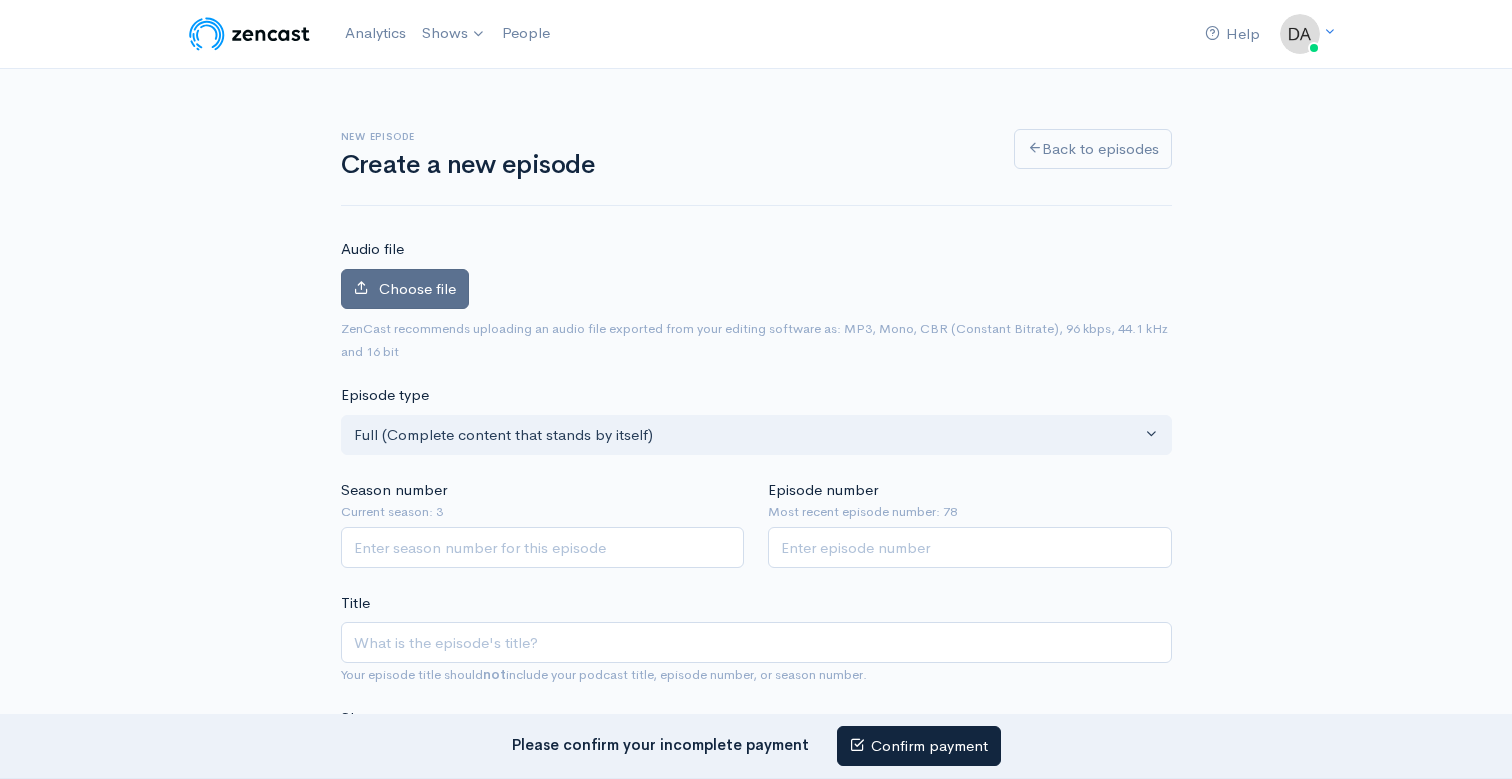 click on "Choose file" at bounding box center (417, 288) 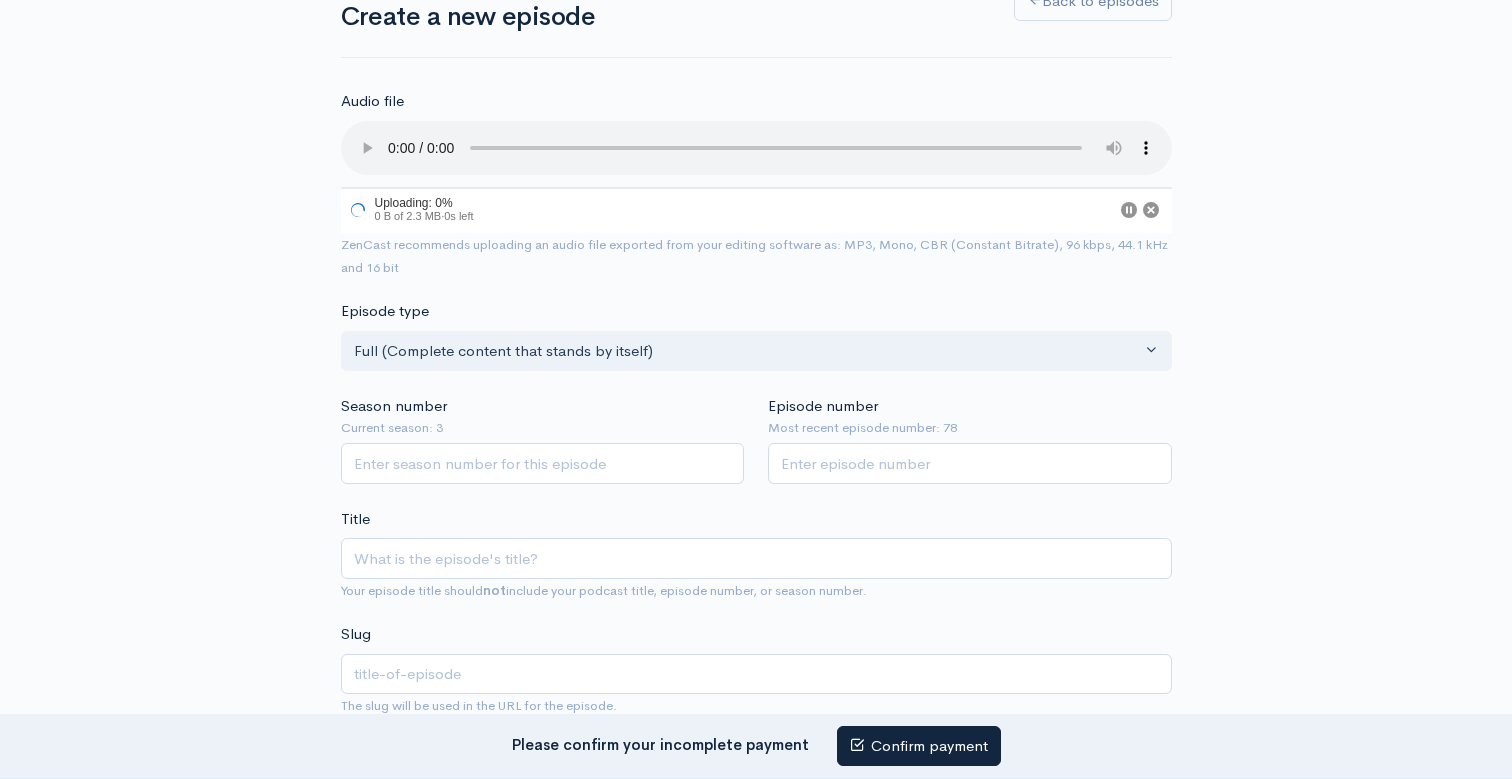 scroll, scrollTop: 157, scrollLeft: 0, axis: vertical 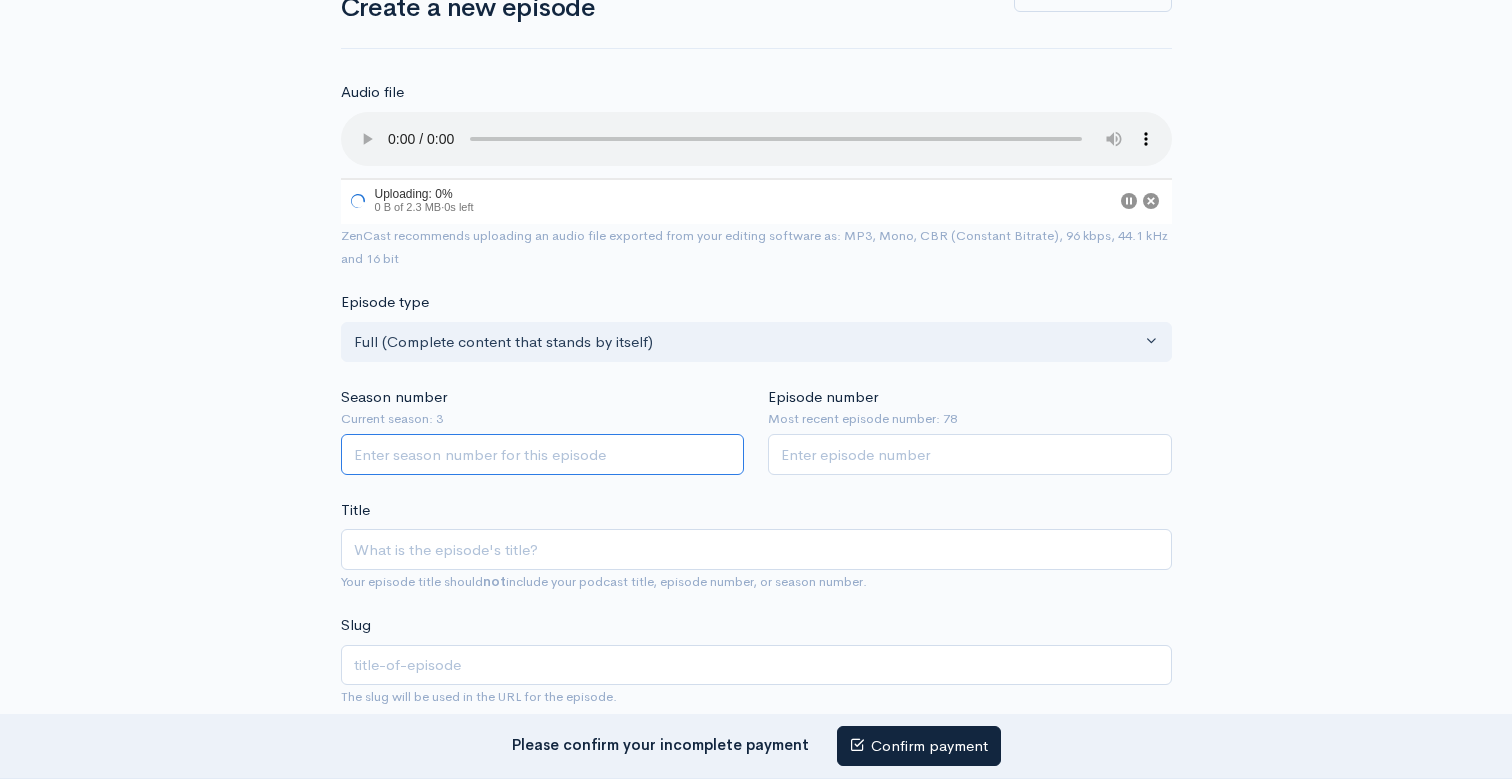 click on "Season number" at bounding box center (543, 454) 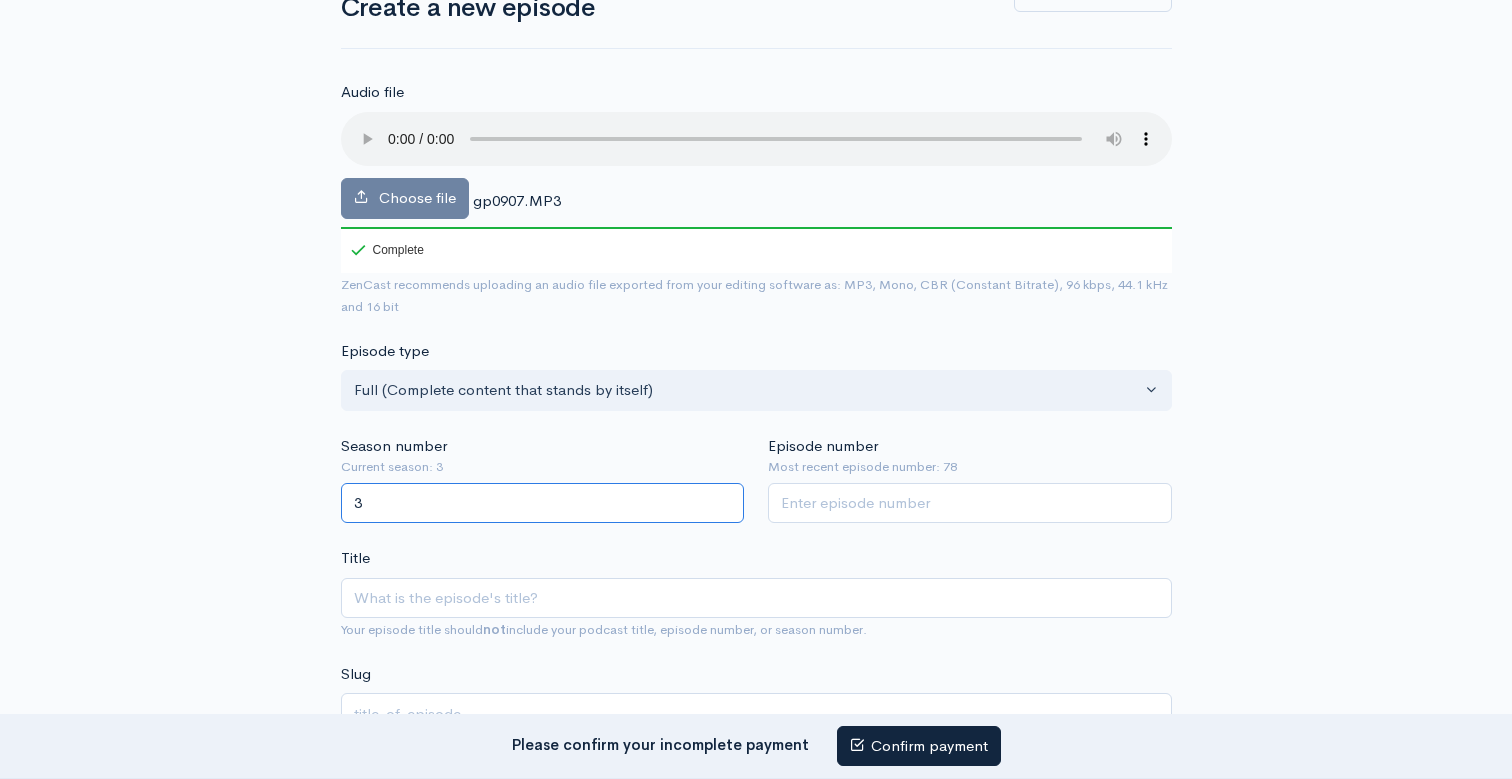 type on "3" 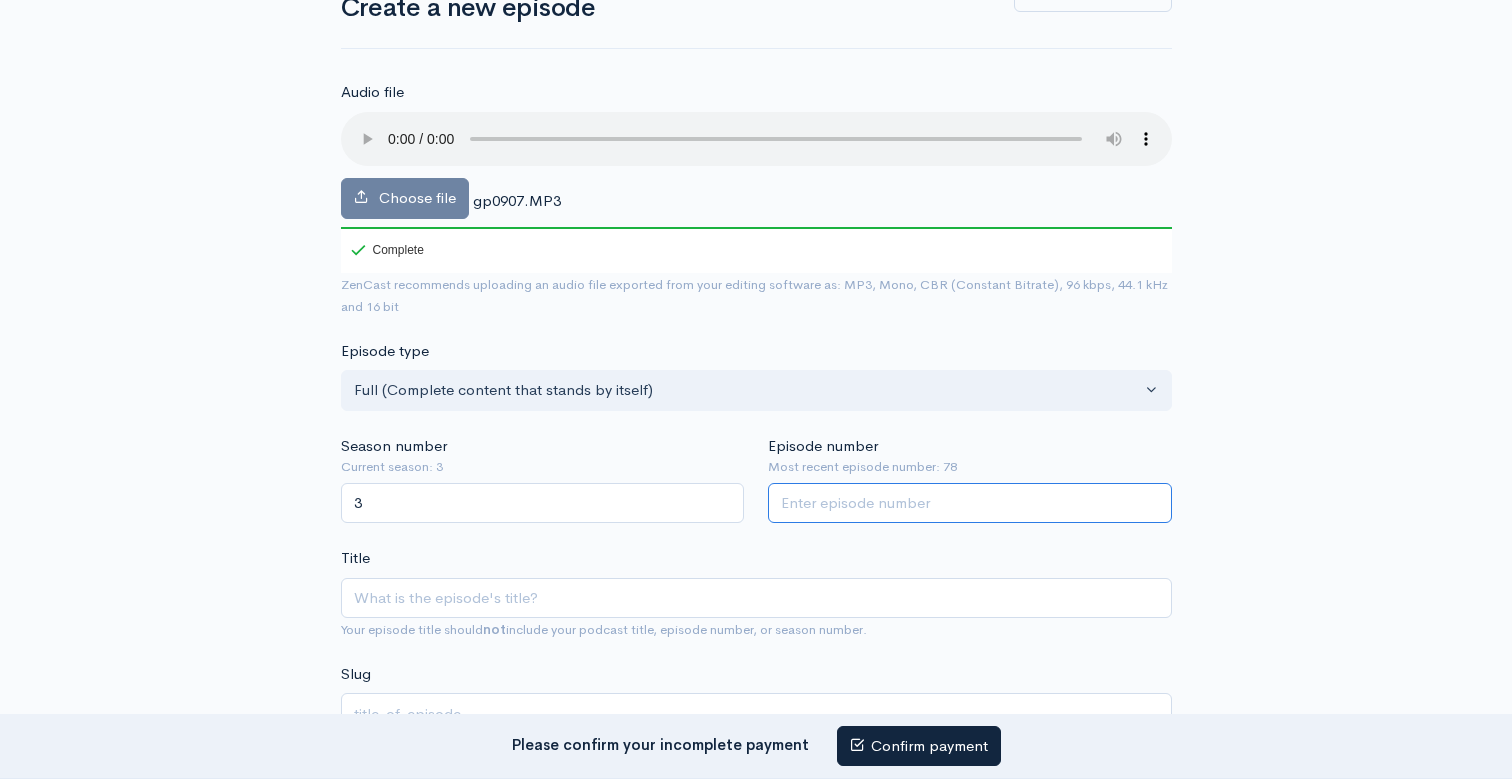click on "Episode number" at bounding box center (970, 503) 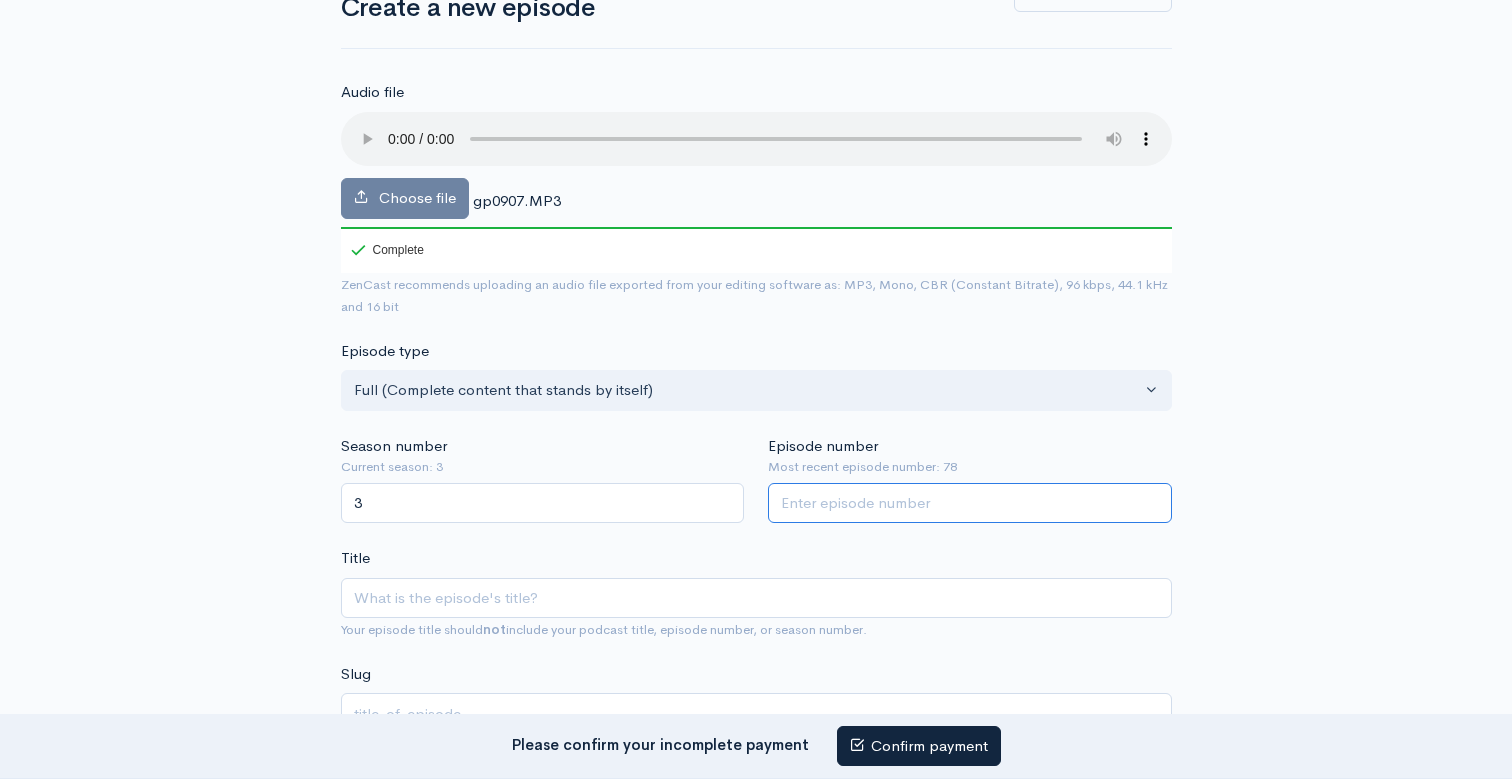click on "Episode number" at bounding box center (970, 503) 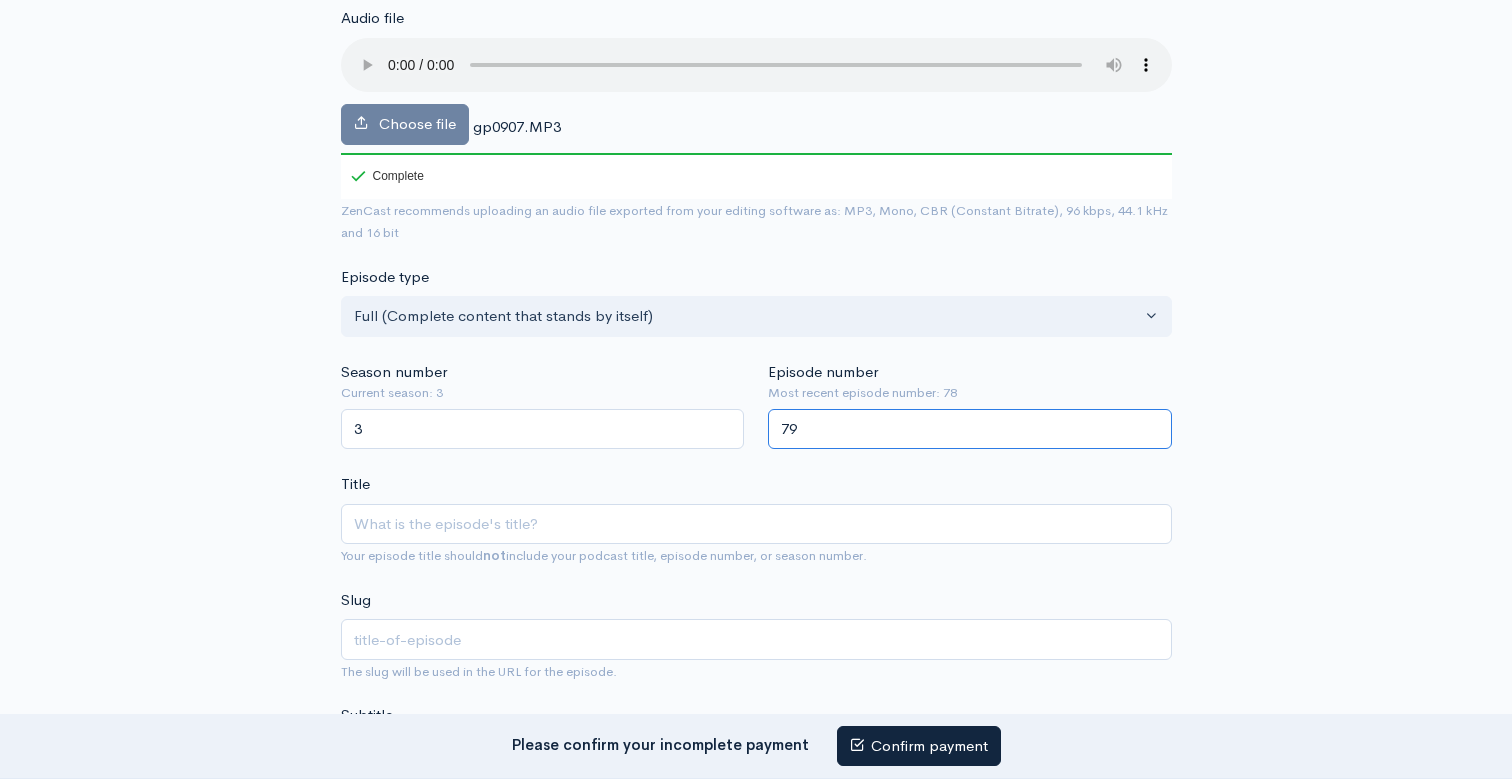 scroll, scrollTop: 246, scrollLeft: 0, axis: vertical 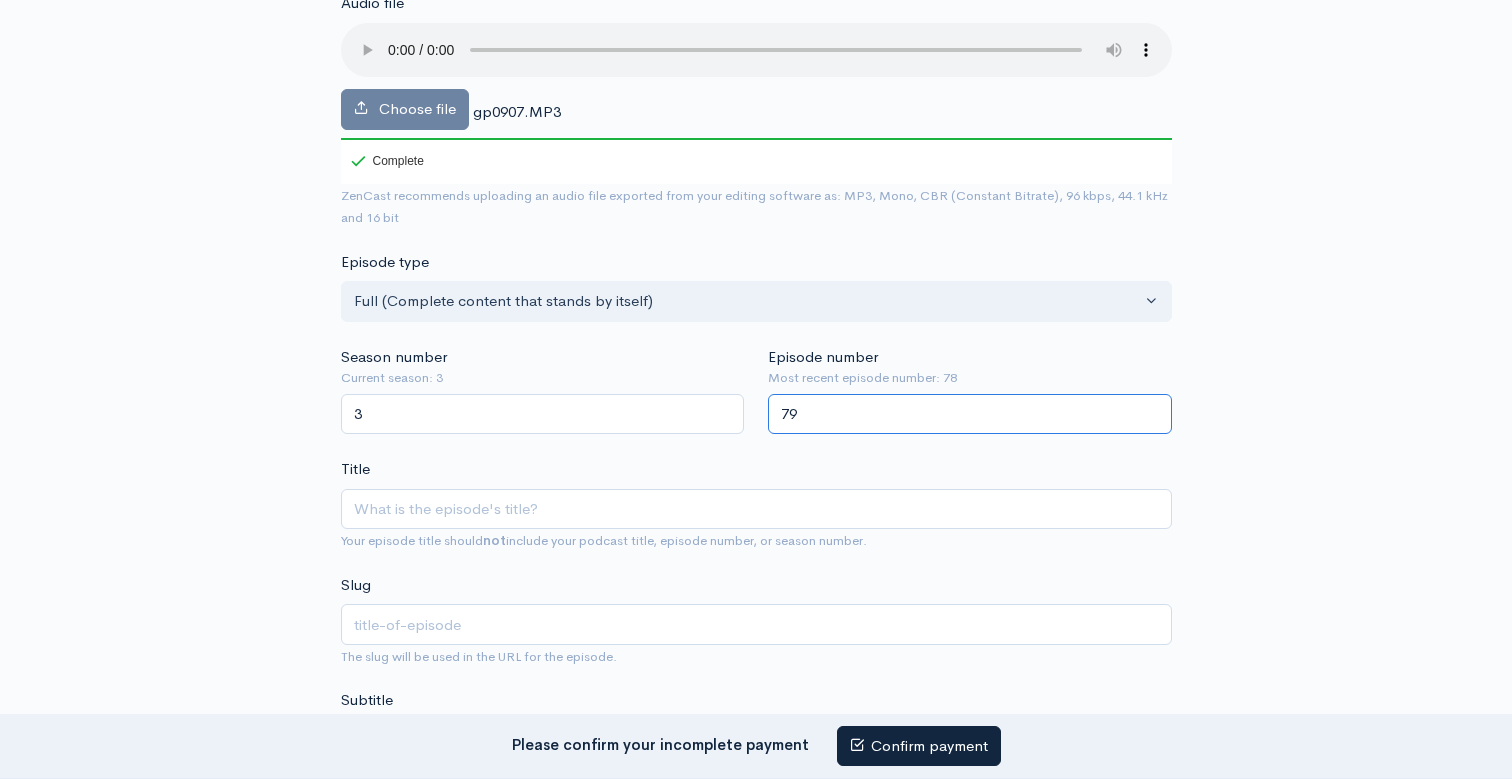 type on "79" 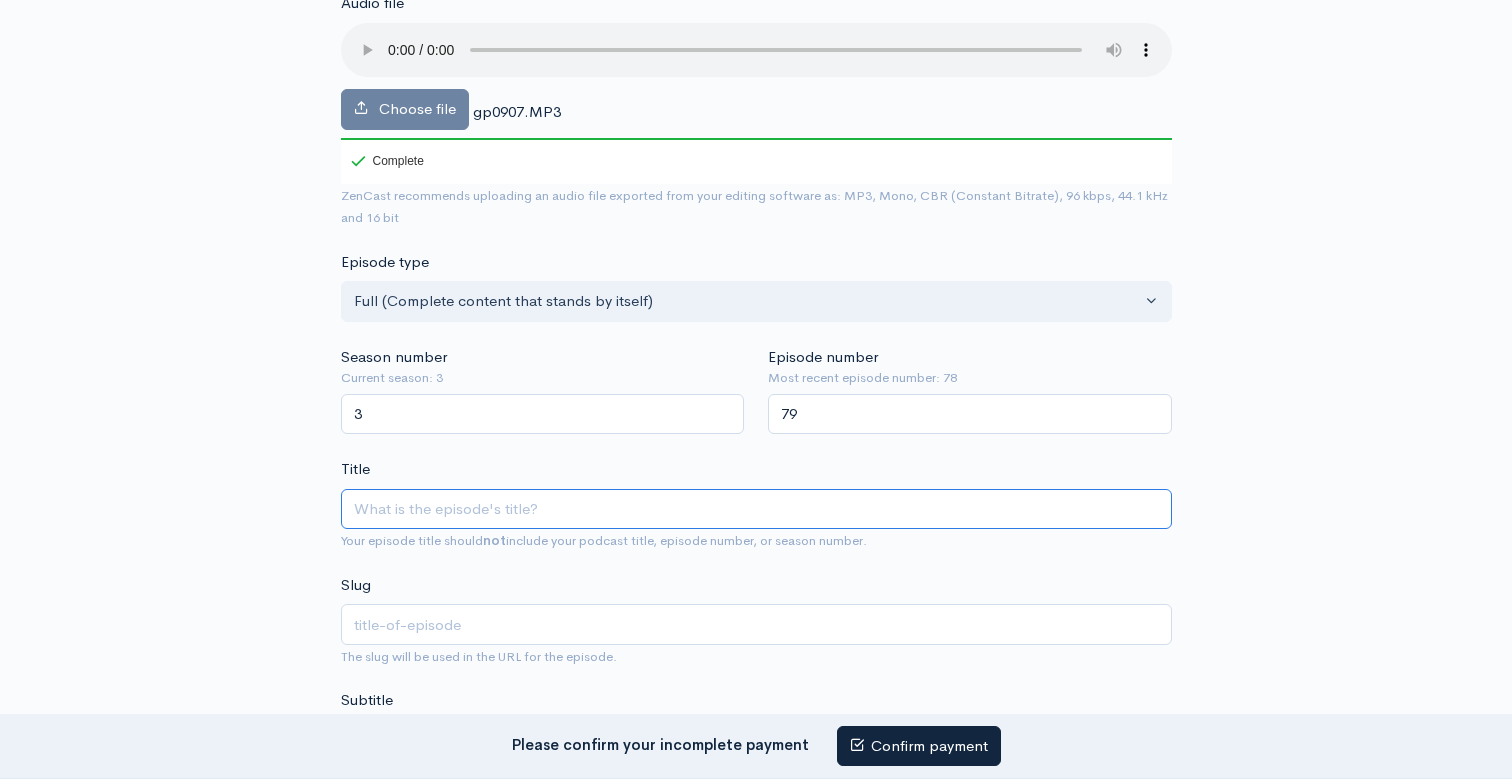 click on "Title" at bounding box center [756, 509] 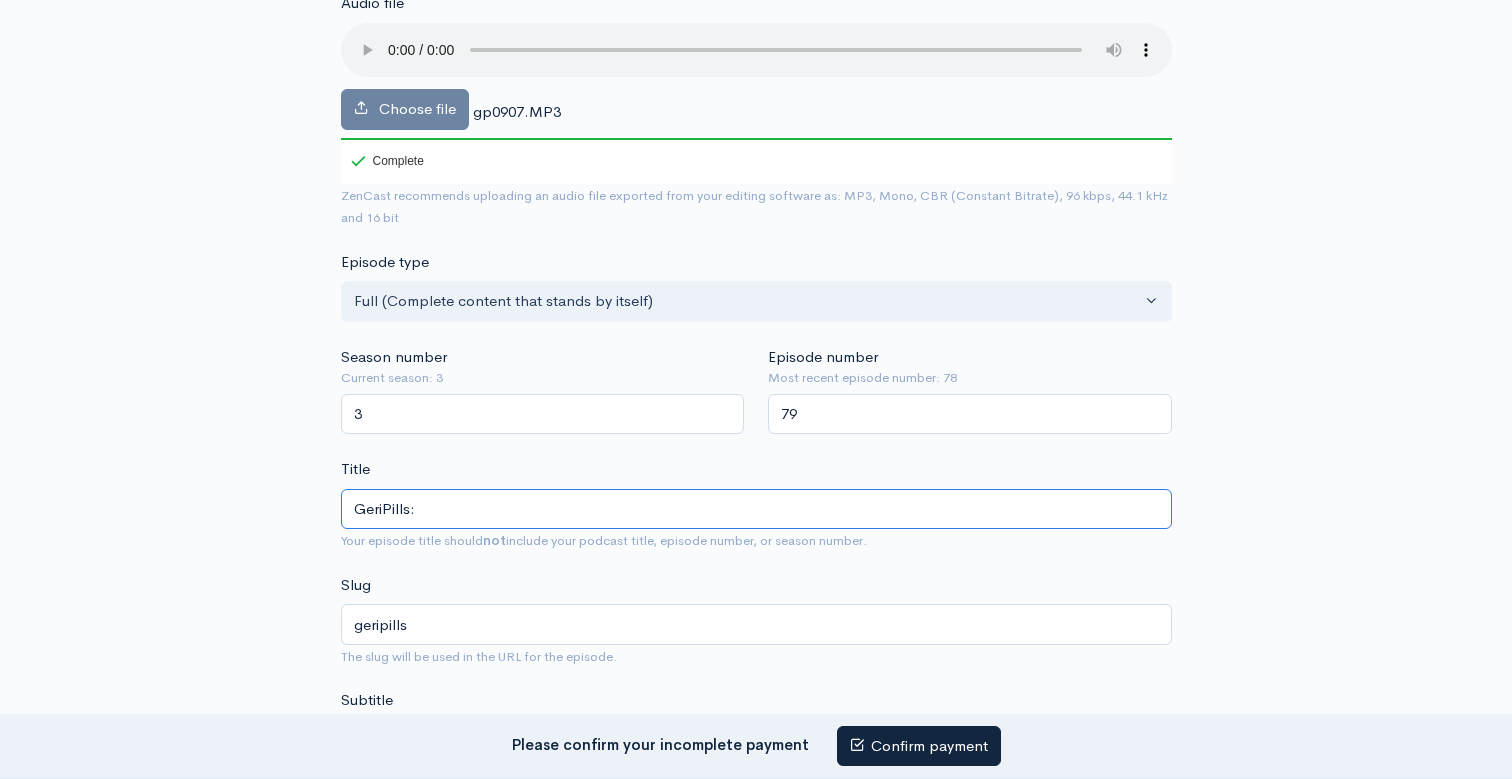 paste on "Idoso com dor no ombro? Pense nesse diagnóstico" 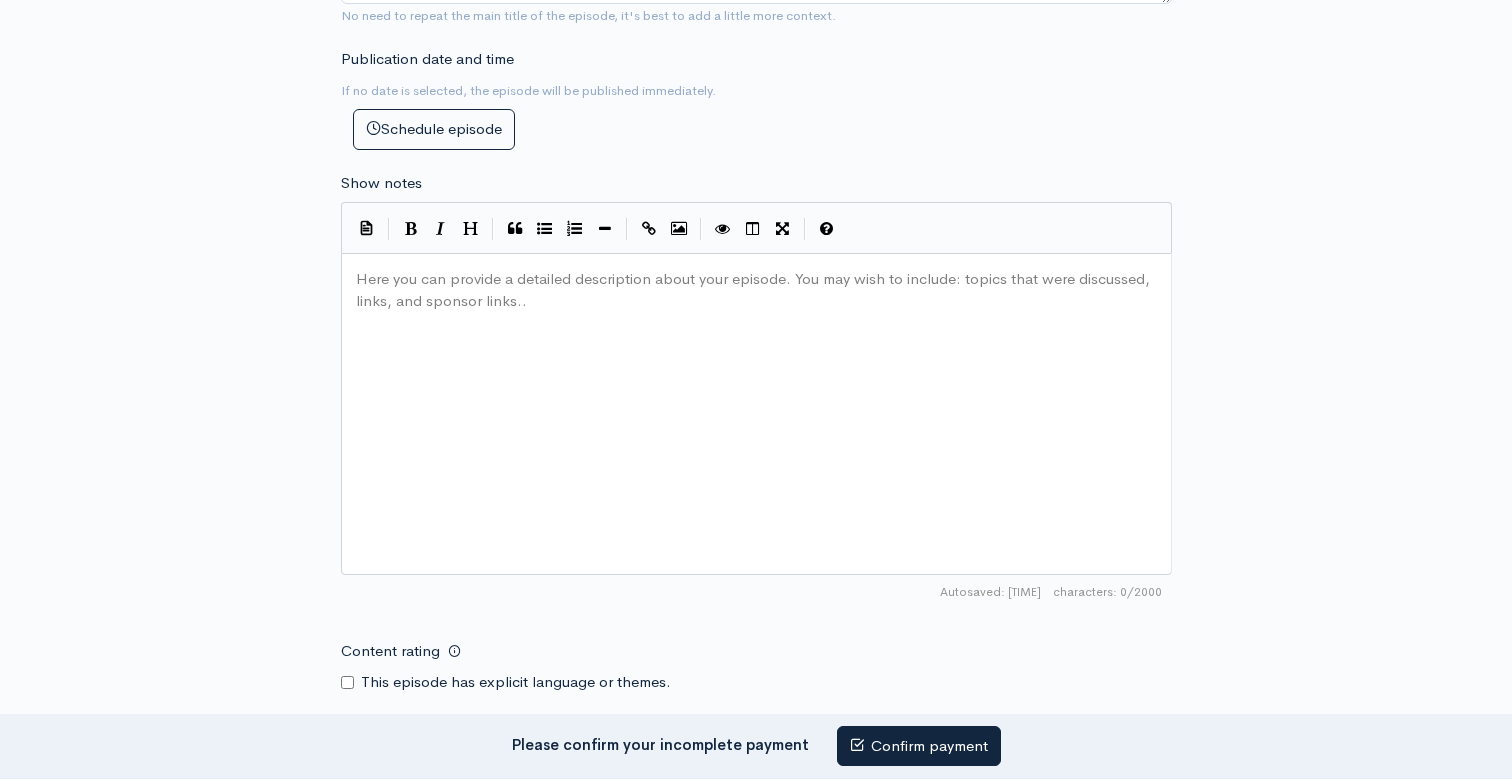 scroll, scrollTop: 1086, scrollLeft: 0, axis: vertical 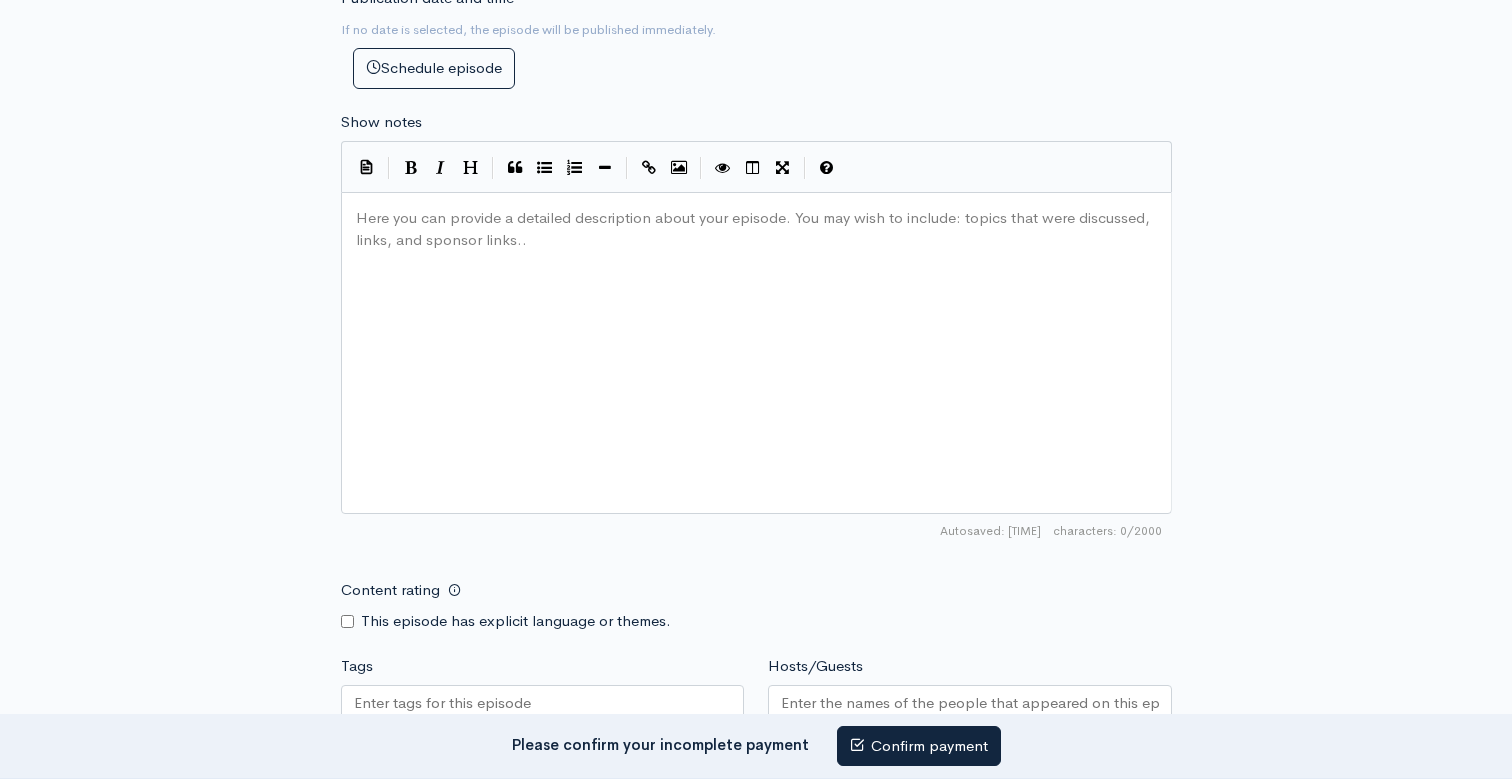 type on "GeriPills: Idoso com dor no ombro? Pense nesse diagnóstico" 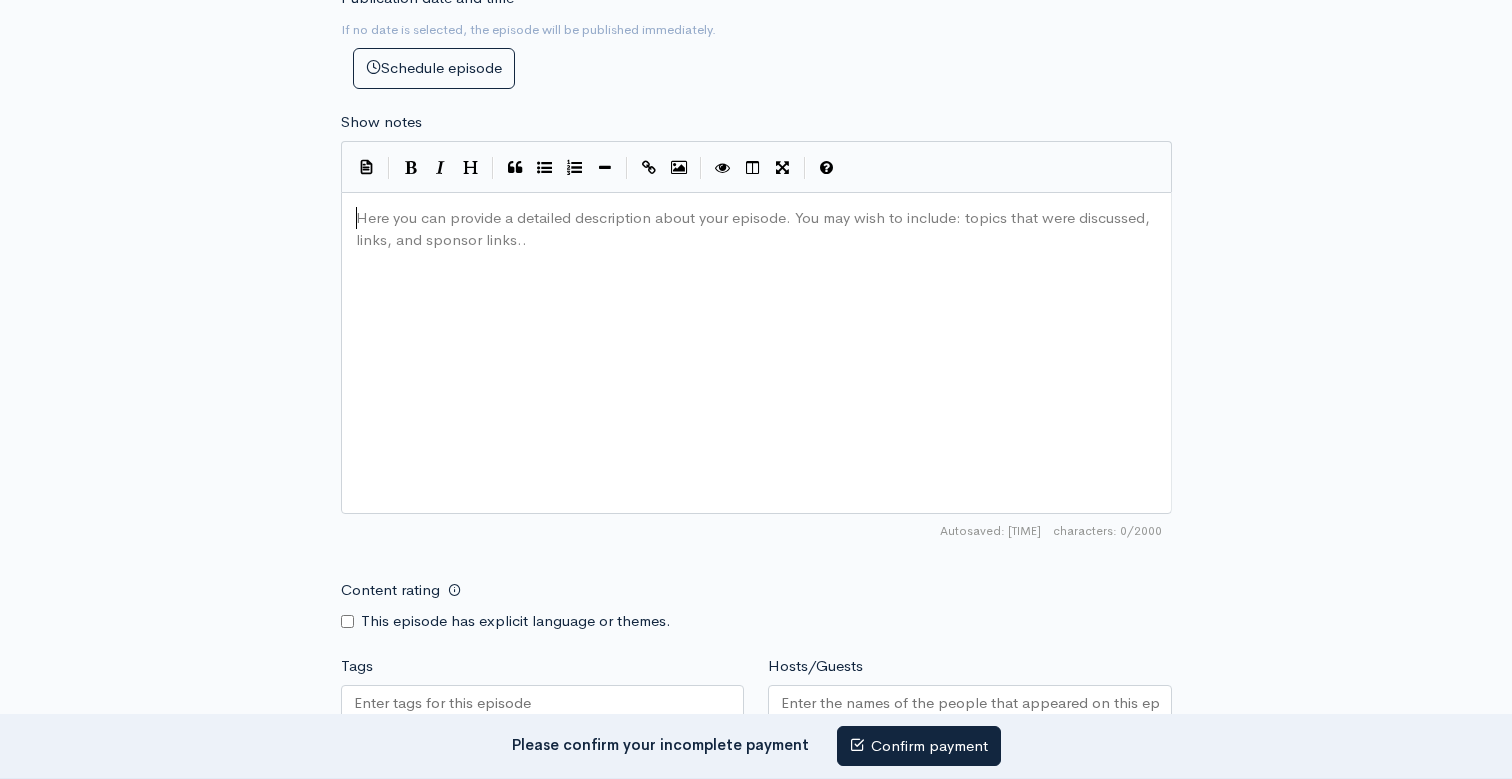 click on "Here you can provide a detailed description about your episode. You may wish to include: topics that were discussed, links, and sponsor links.. xxxxxxxxxx   ​" at bounding box center (781, 378) 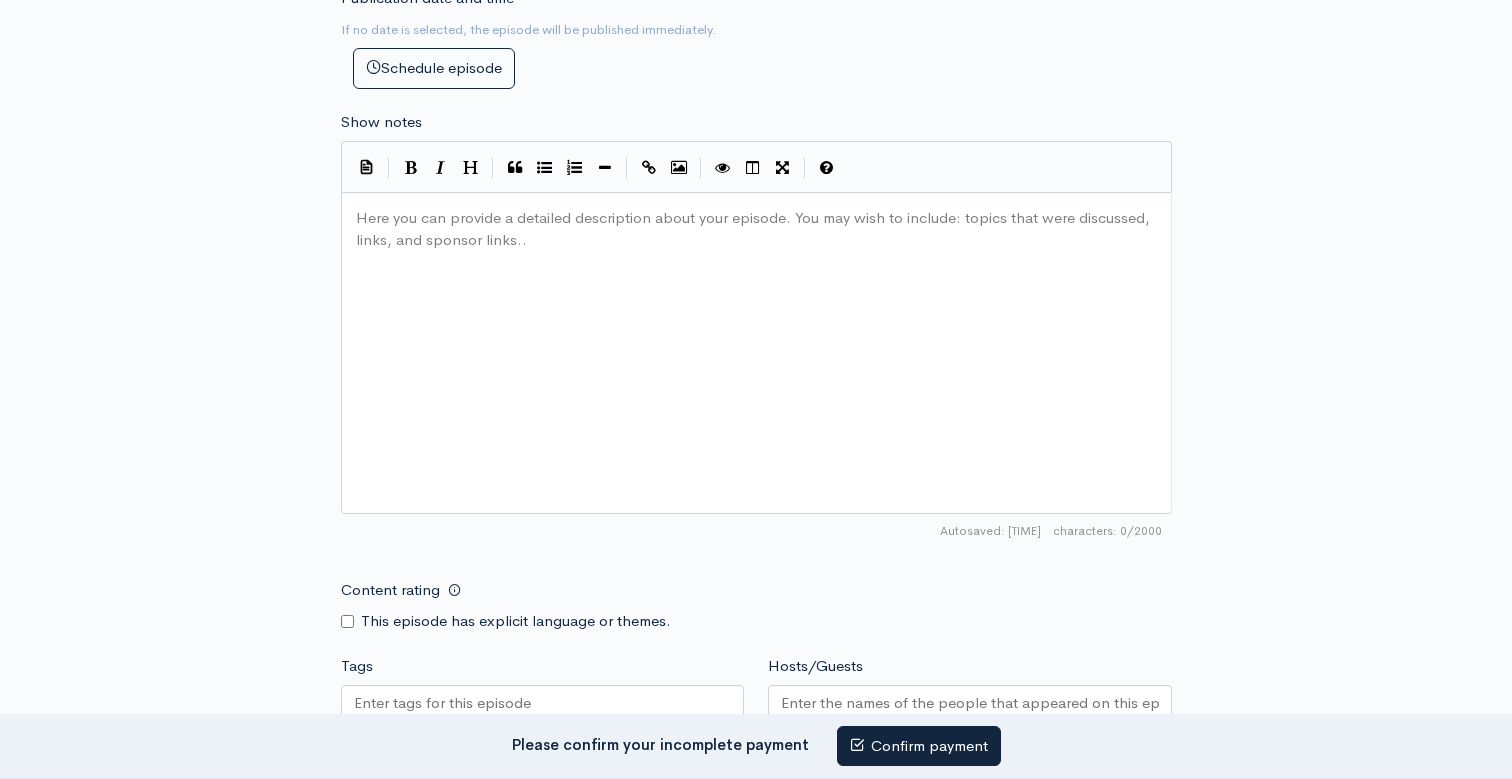 click on "Here you can provide a detailed description about your episode. You may wish to include: topics that were discussed, links, and sponsor links.. xxxxxxxxxx   ​" at bounding box center (781, 378) 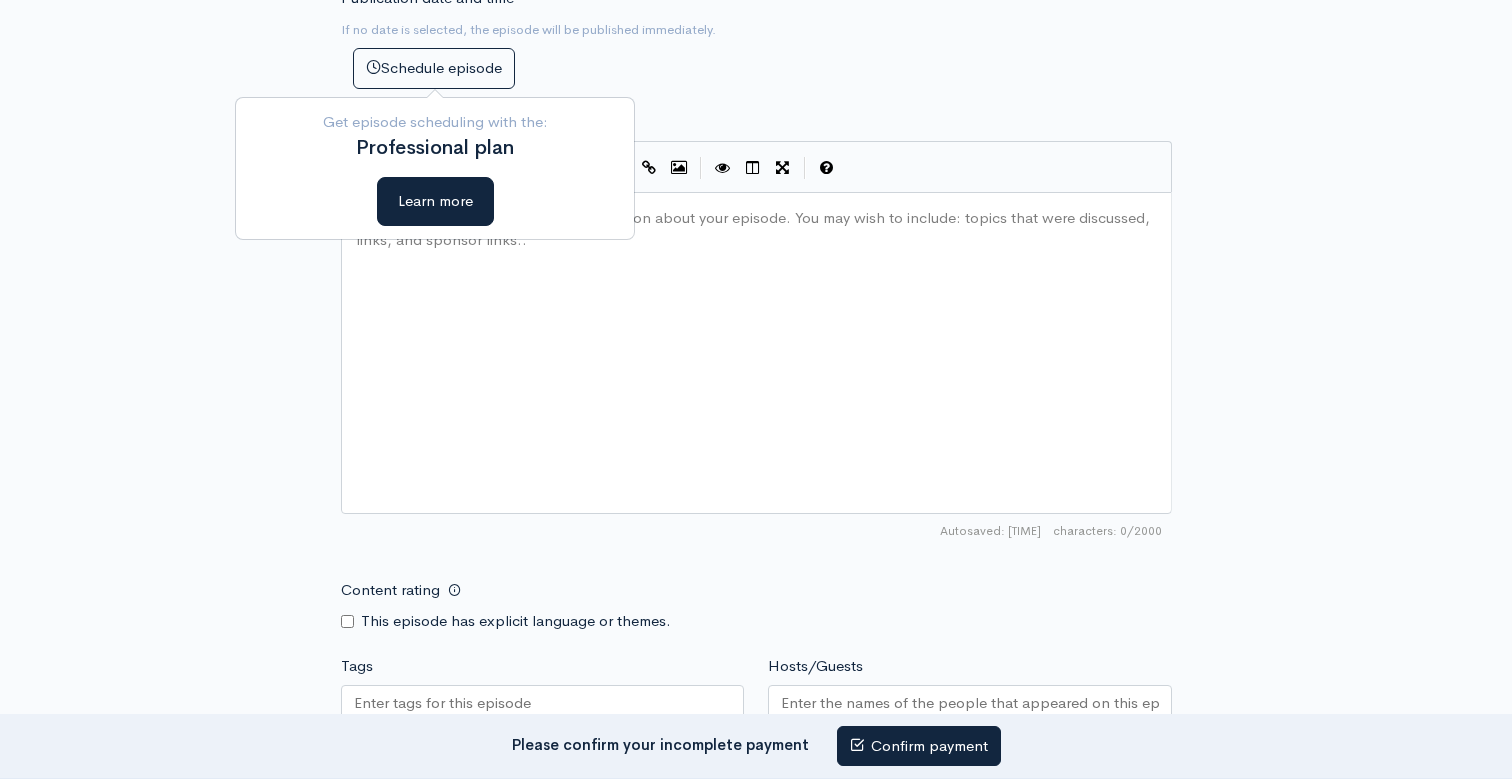click on "Here you can provide a detailed description about your episode. You may wish to include: topics that were discussed, links, and sponsor links.. xxxxxxxxxx   ​" at bounding box center [781, 378] 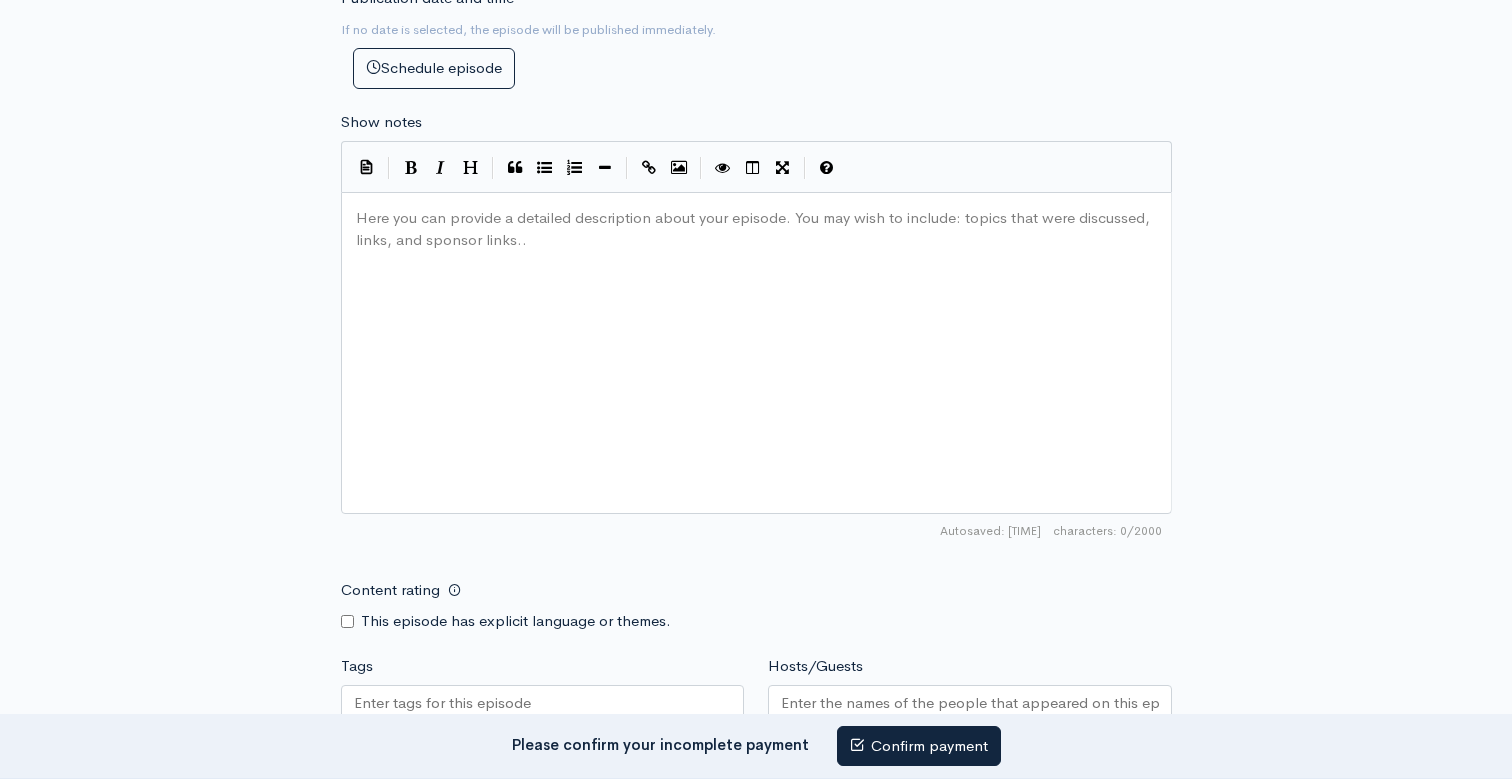 paste on "'" 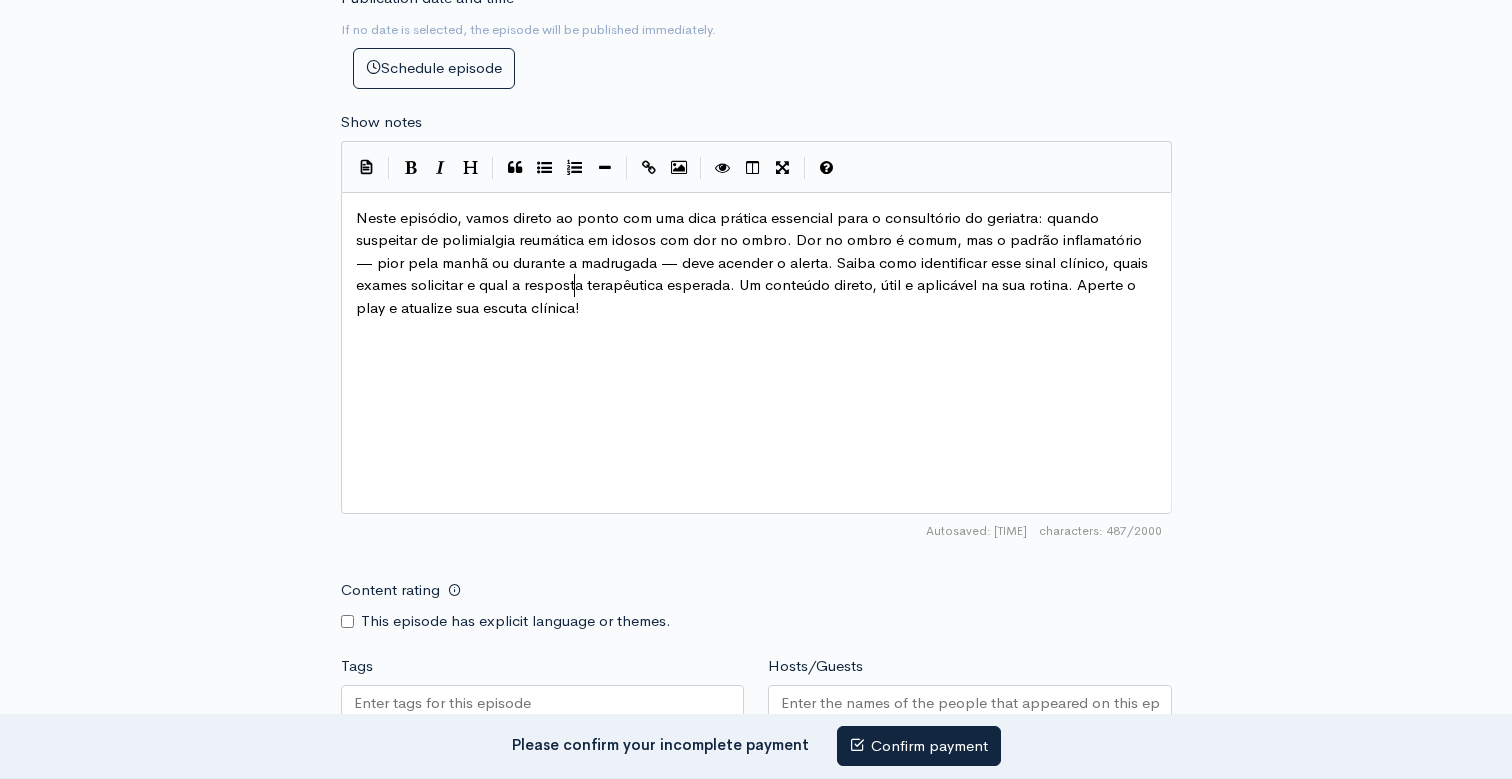click on "Neste episódio, vamos direto ao ponto com uma dica prática essencial para o consultório do geriatra: quando suspeitar de polimialgia reumática em idosos com dor no ombro. Dor no ombro é comum, mas o padrão inflamatório — pior pela manhã ou durante a madrugada — deve acender o alerta. Saiba como identificar esse sinal clínico, quais exames solicitar e qual a resposta terapêutica esperada. Um conteúdo direto, útil e aplicável na sua rotina. Aperte o play e atualize sua escuta clínica!" at bounding box center [754, 262] 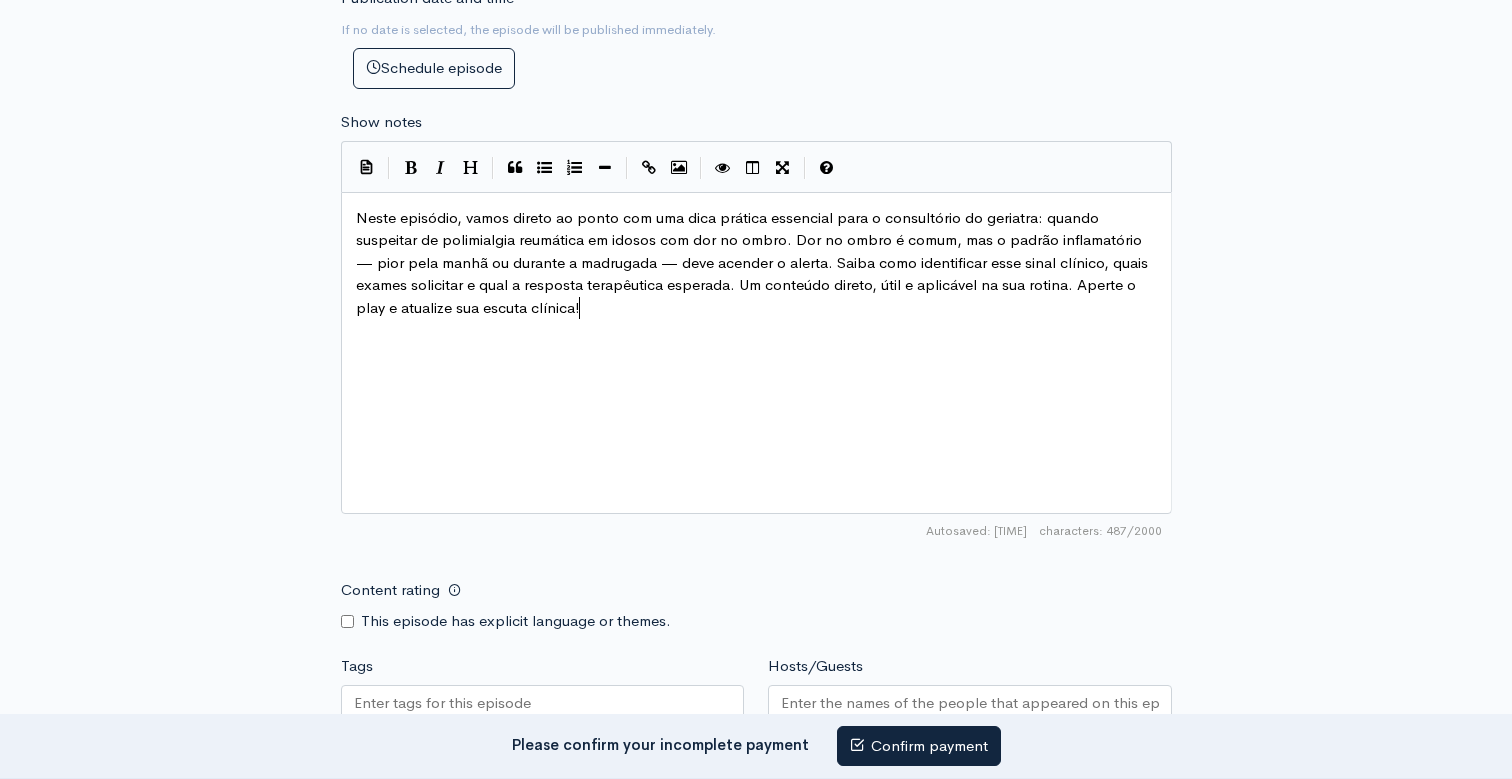 click on "Neste episódio, vamos direto ao ponto com uma dica prática essencial para o consultório do geriatra: quando suspeitar de polimialgia reumática em idosos com dor no ombro. Dor no ombro é comum, mas o padrão inflamatório — pior pela manhã ou durante a madrugada — deve acender o alerta. Saiba como identificar esse sinal clínico, quais exames solicitar e qual a resposta terapêutica esperada. Um conteúdo direto, útil e aplicável na sua rotina. Aperte o play e atualize sua escuta clínica!" at bounding box center (756, 263) 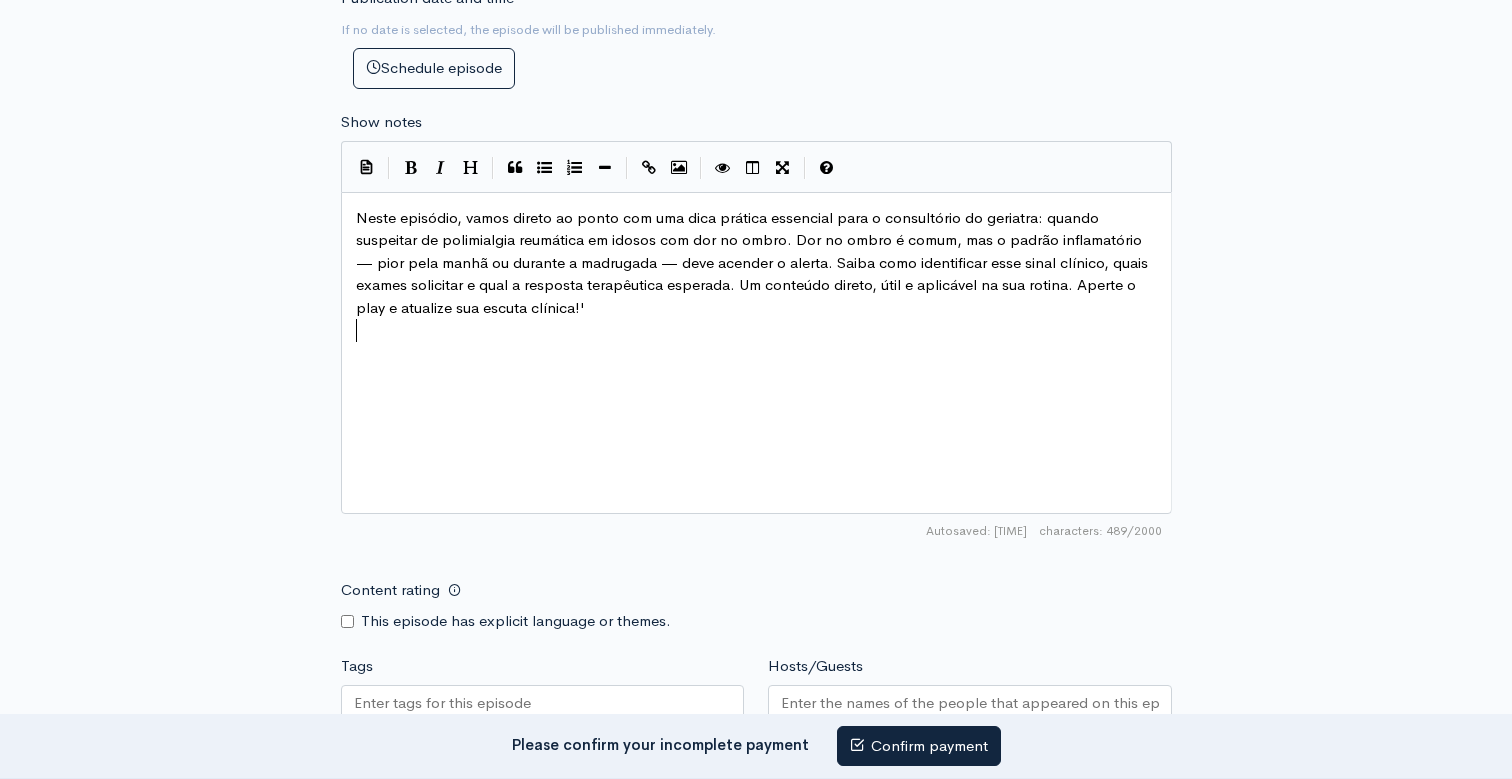 scroll, scrollTop: 7, scrollLeft: 1, axis: both 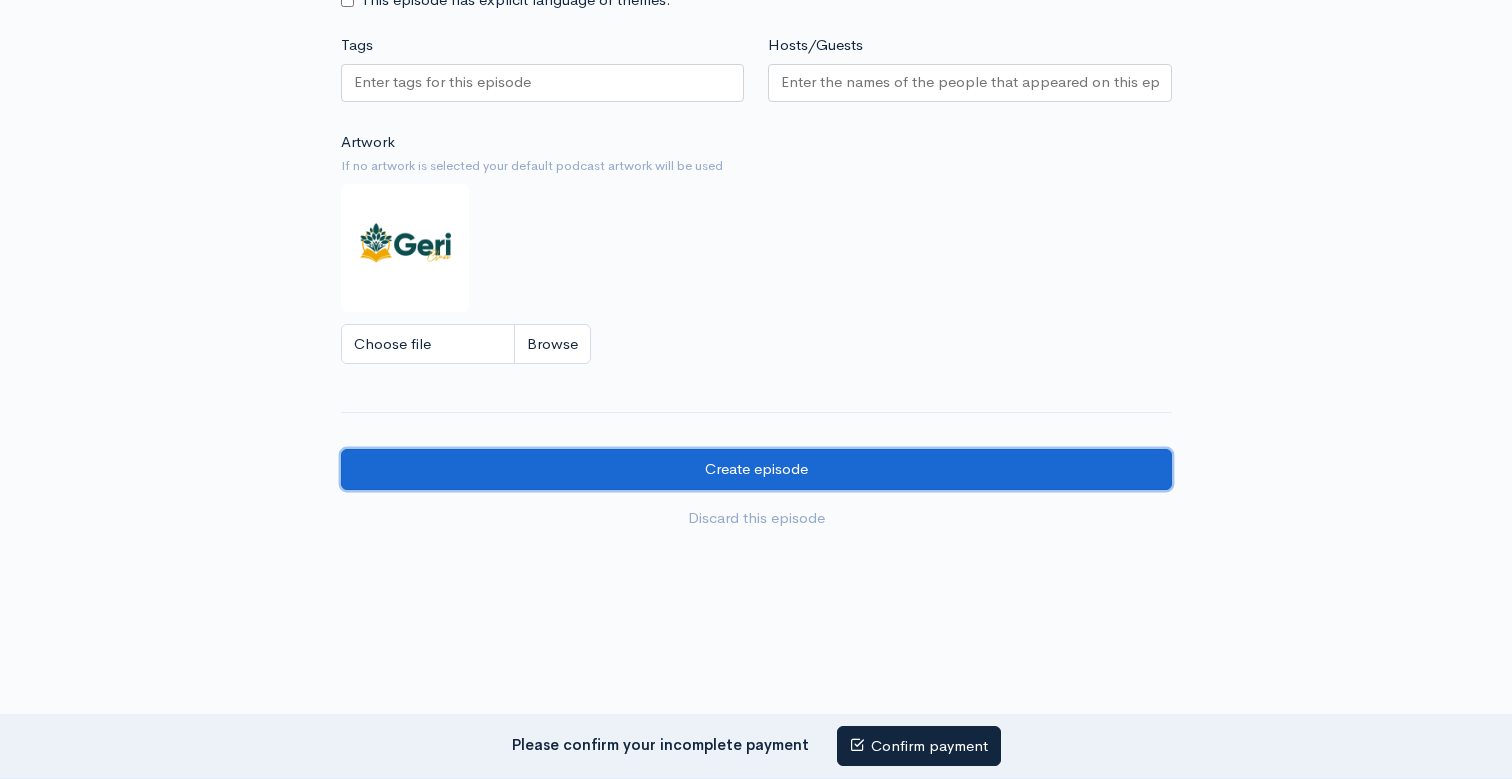 click on "Create episode" at bounding box center (756, 469) 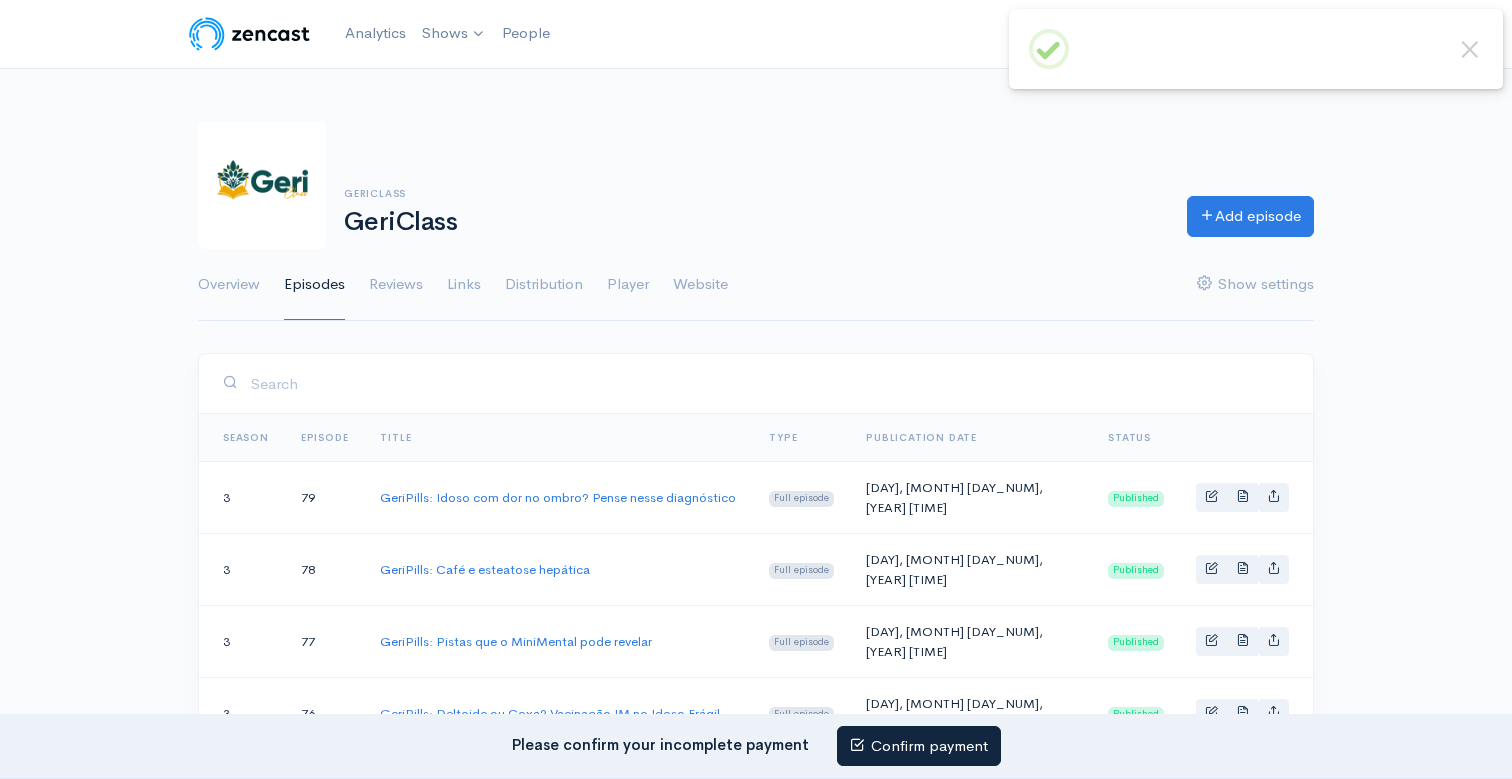 scroll, scrollTop: 0, scrollLeft: 0, axis: both 